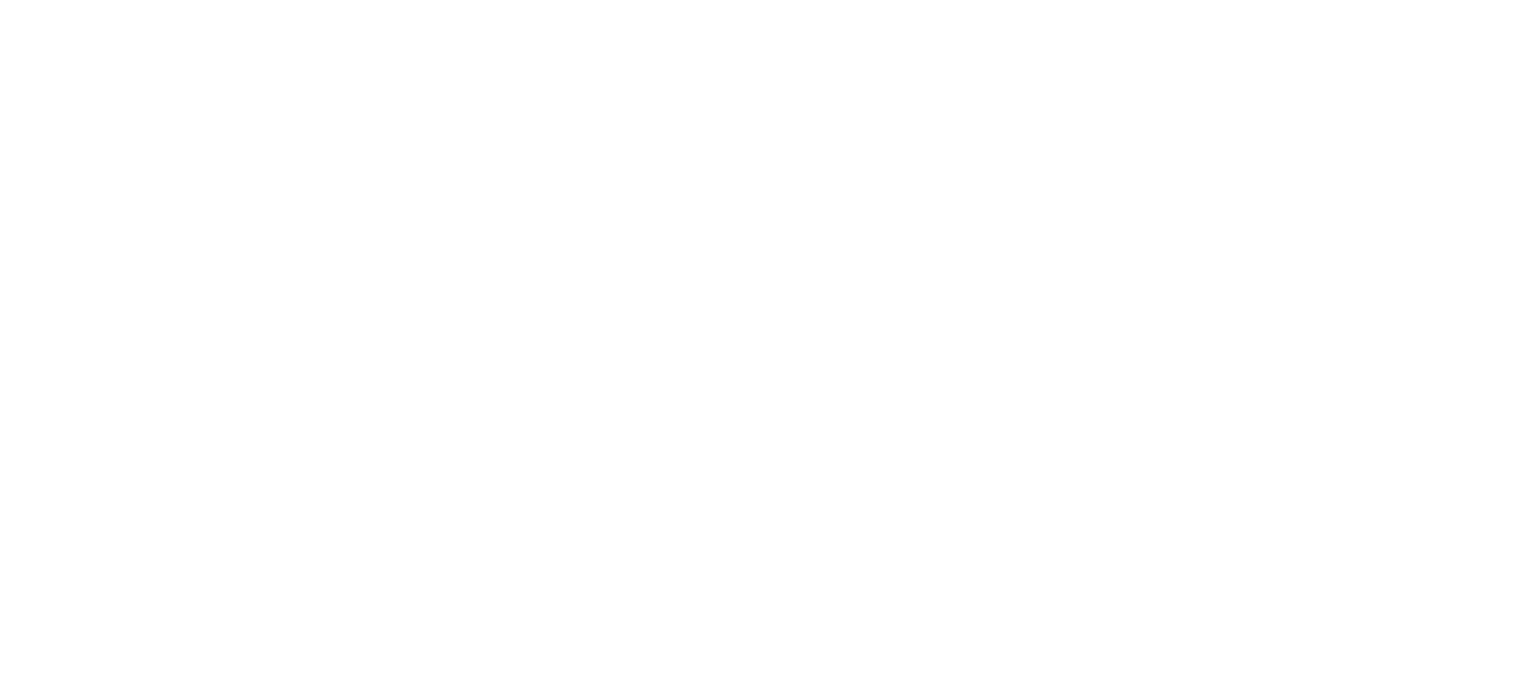 scroll, scrollTop: 0, scrollLeft: 0, axis: both 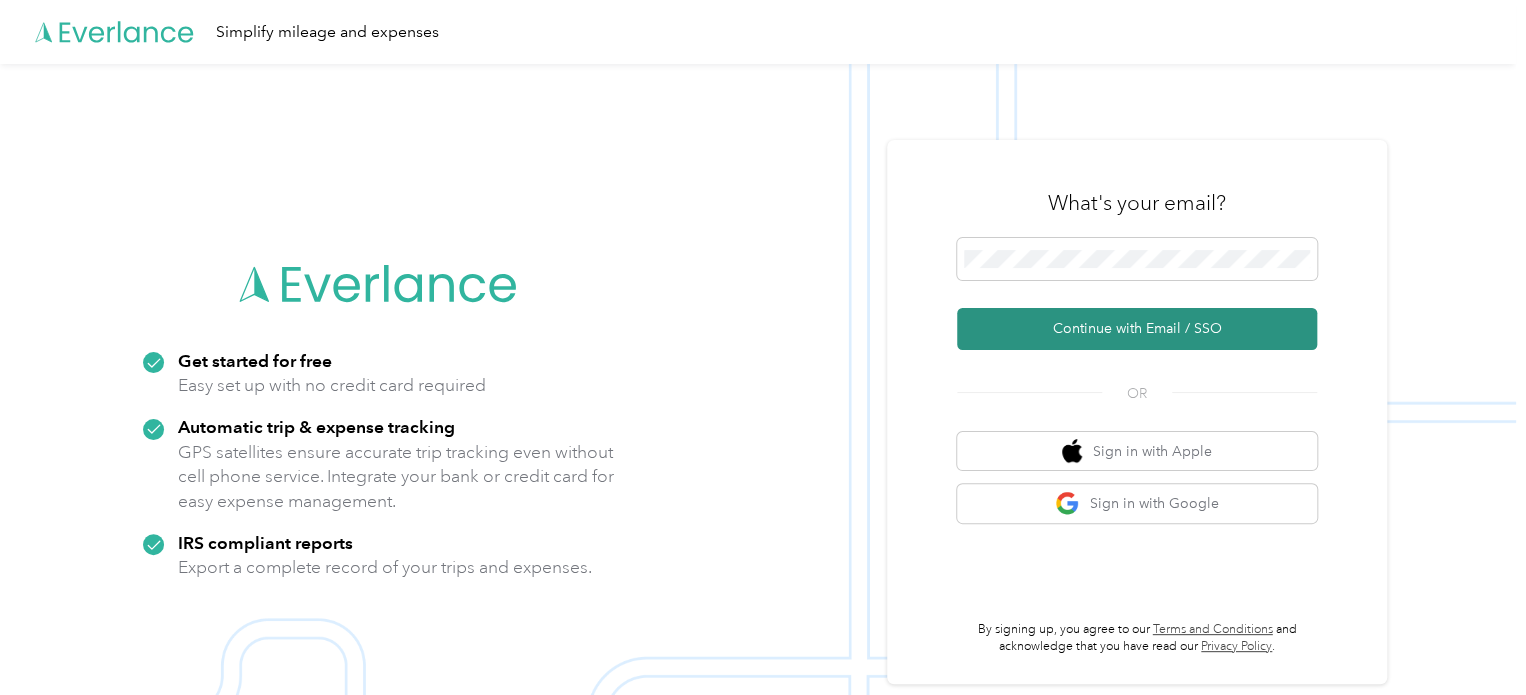 click on "Continue with Email / SSO" at bounding box center (1137, 329) 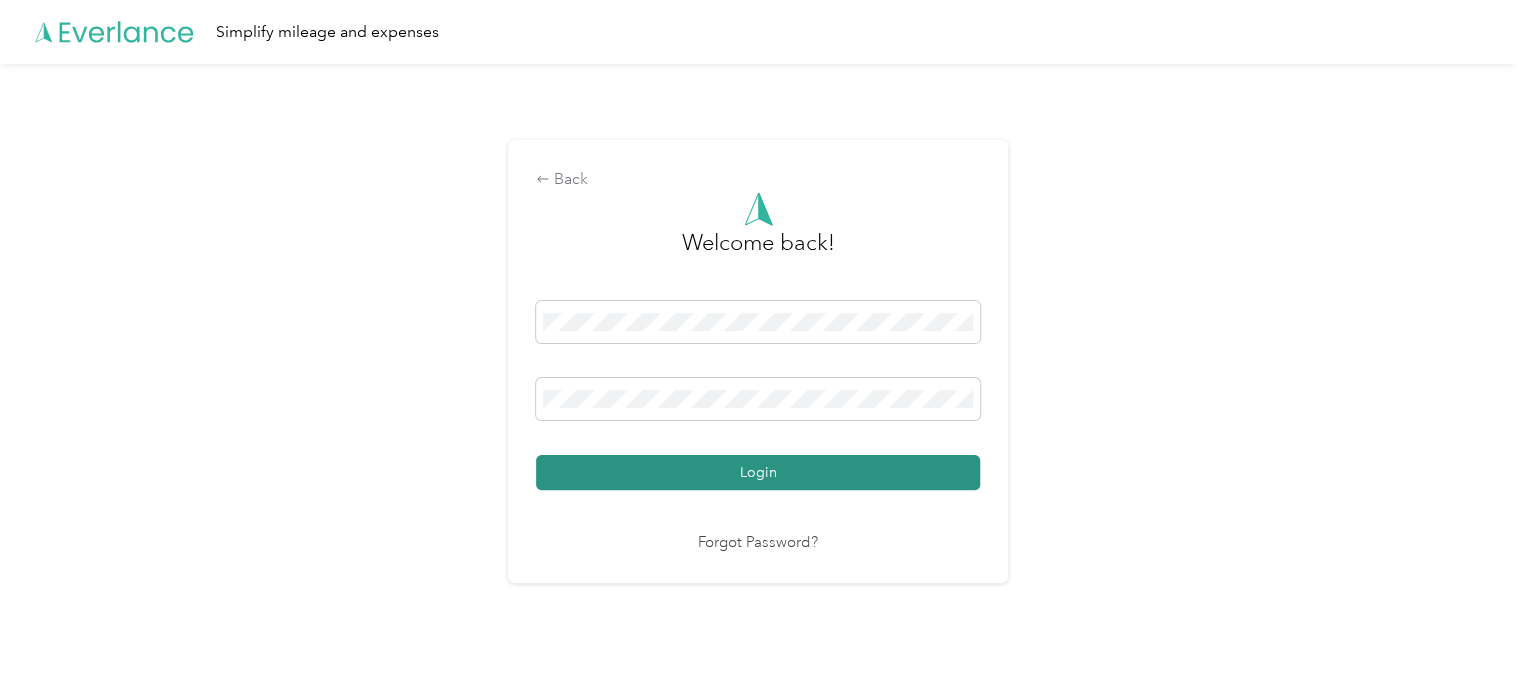 click on "Login" at bounding box center (758, 472) 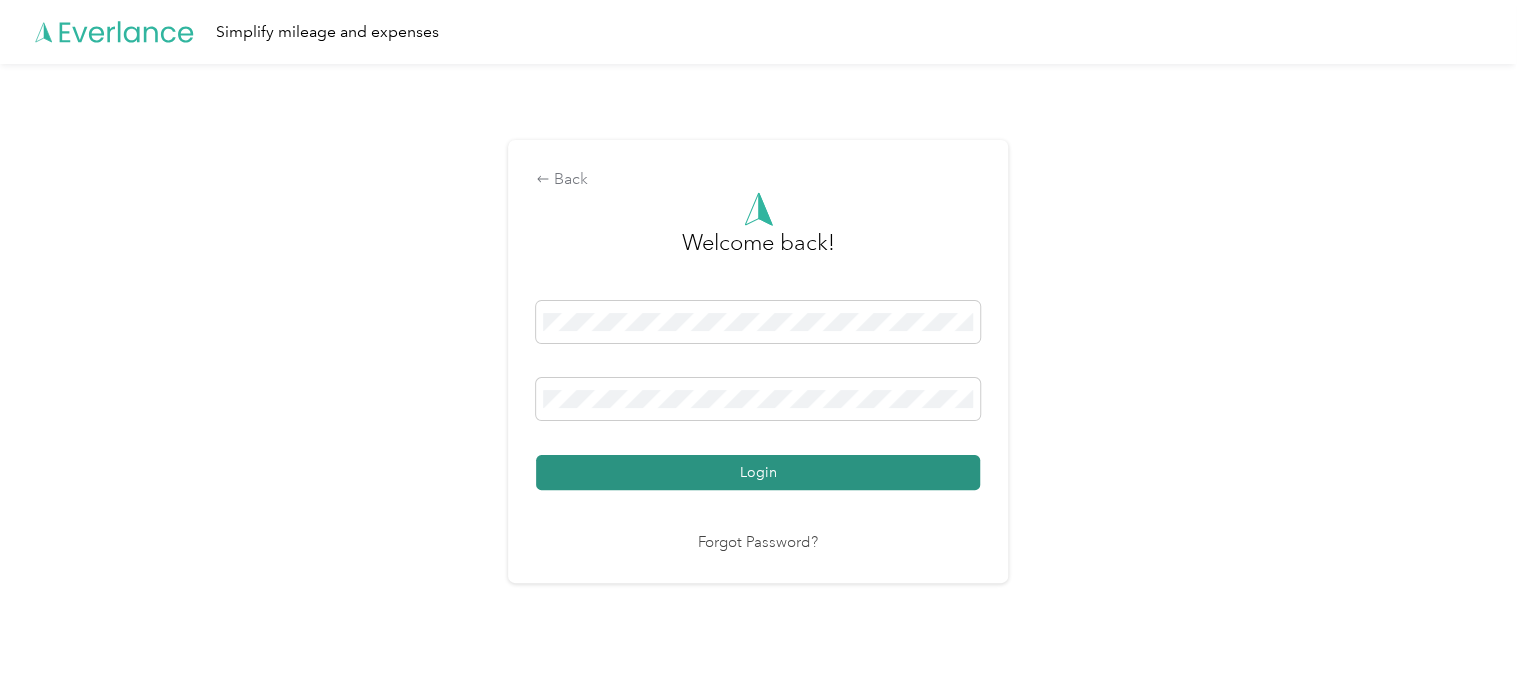 click on "Login" at bounding box center [758, 472] 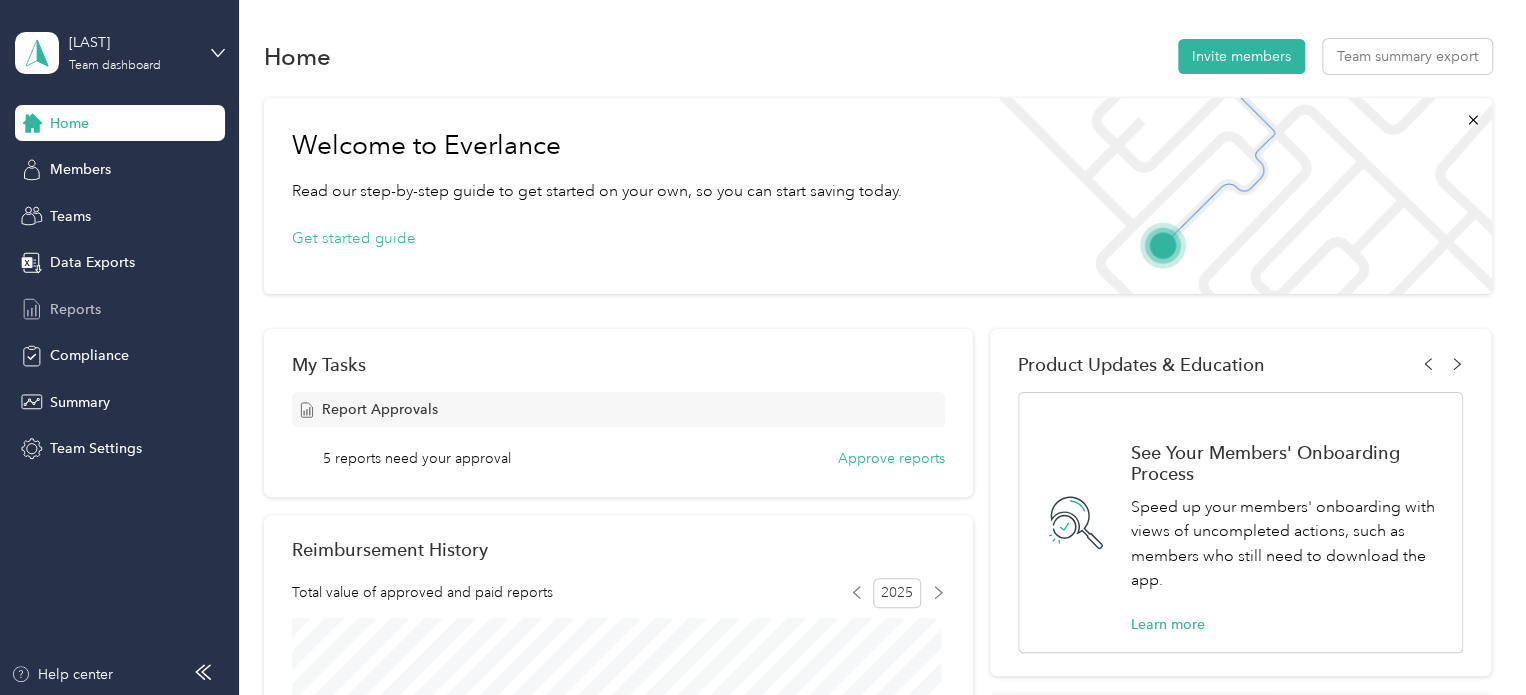 click on "Reports" at bounding box center (75, 309) 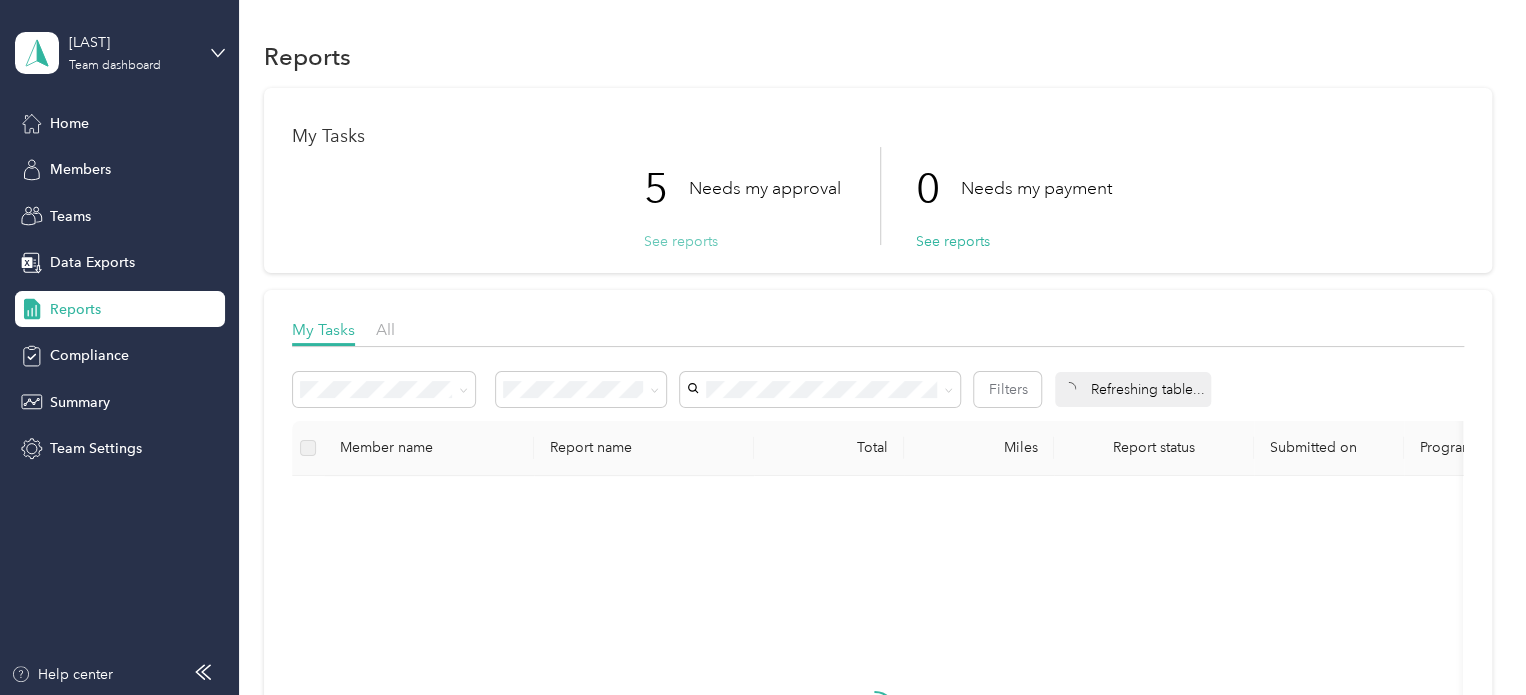 click on "See reports" at bounding box center [681, 241] 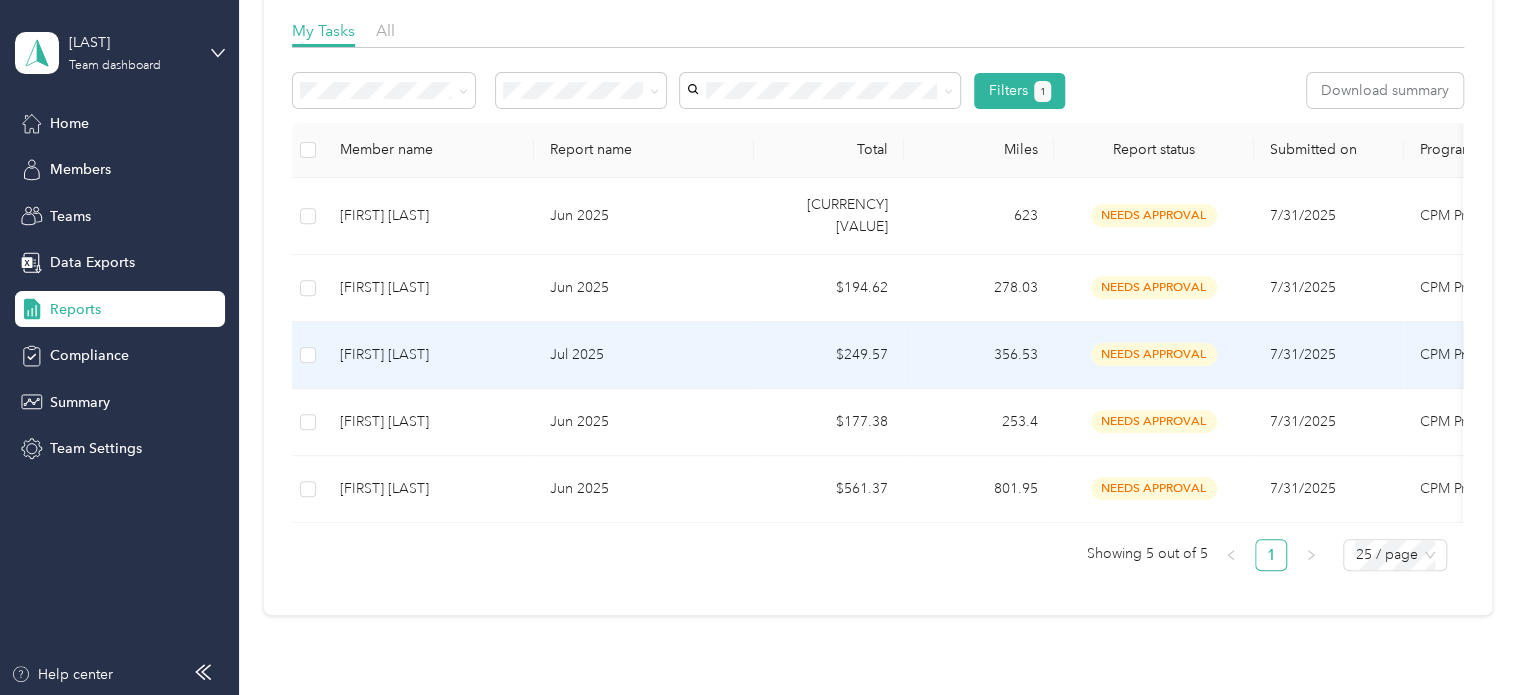 scroll, scrollTop: 300, scrollLeft: 0, axis: vertical 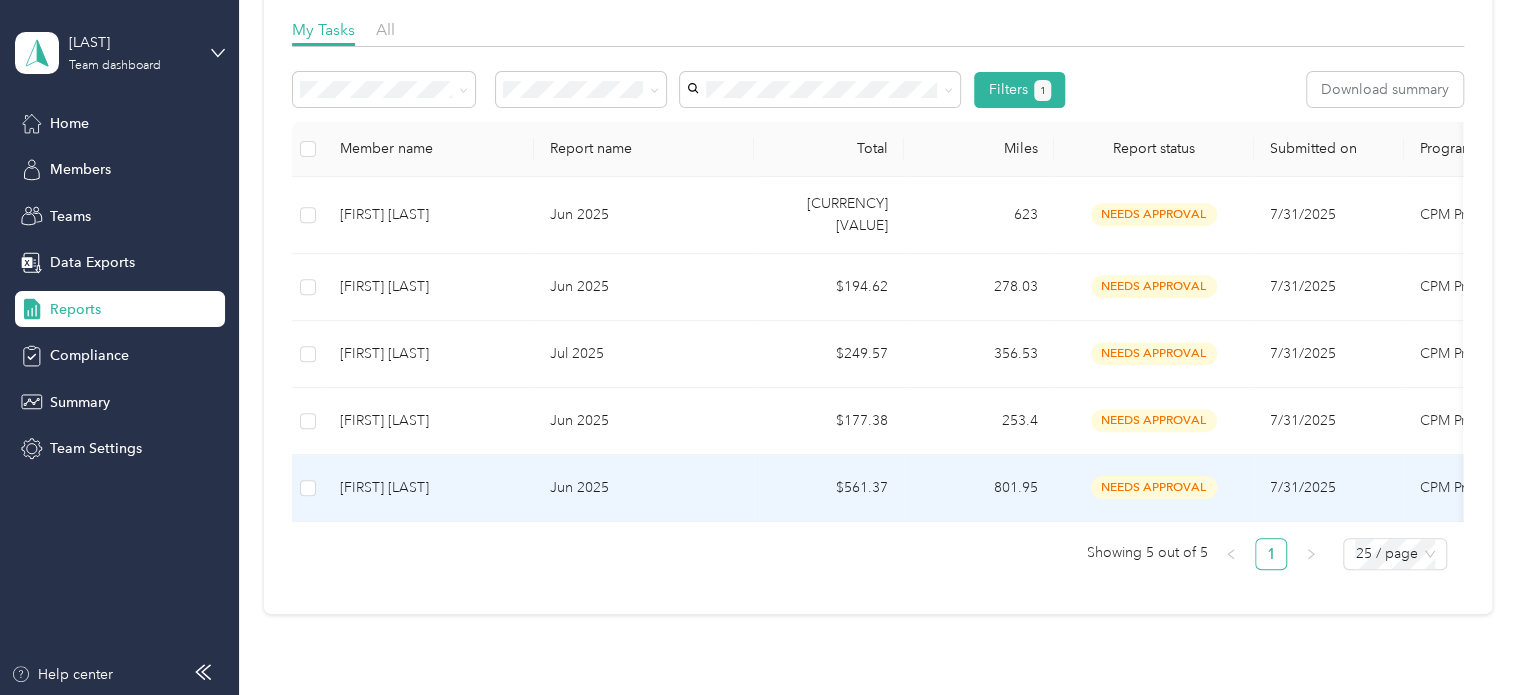 click on "Jun 2025" at bounding box center [644, 488] 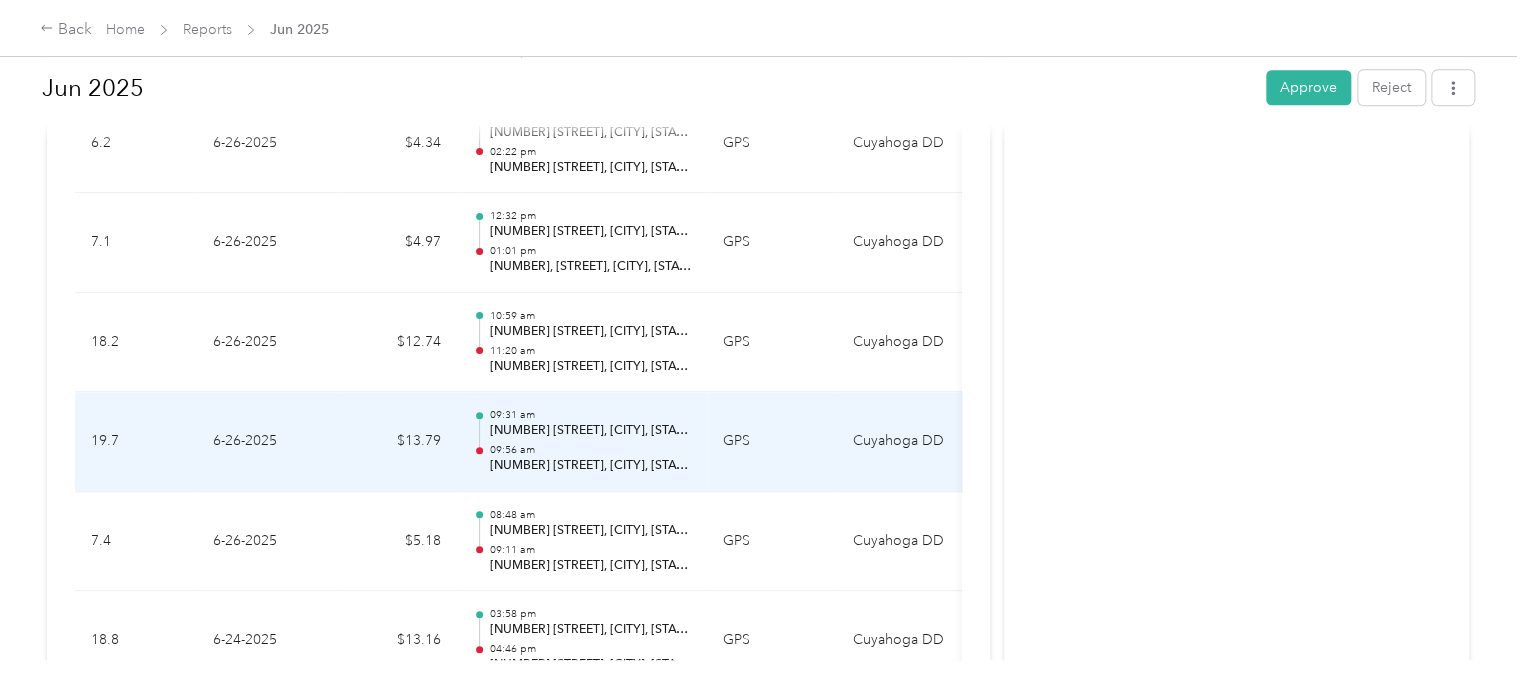 scroll, scrollTop: 1200, scrollLeft: 0, axis: vertical 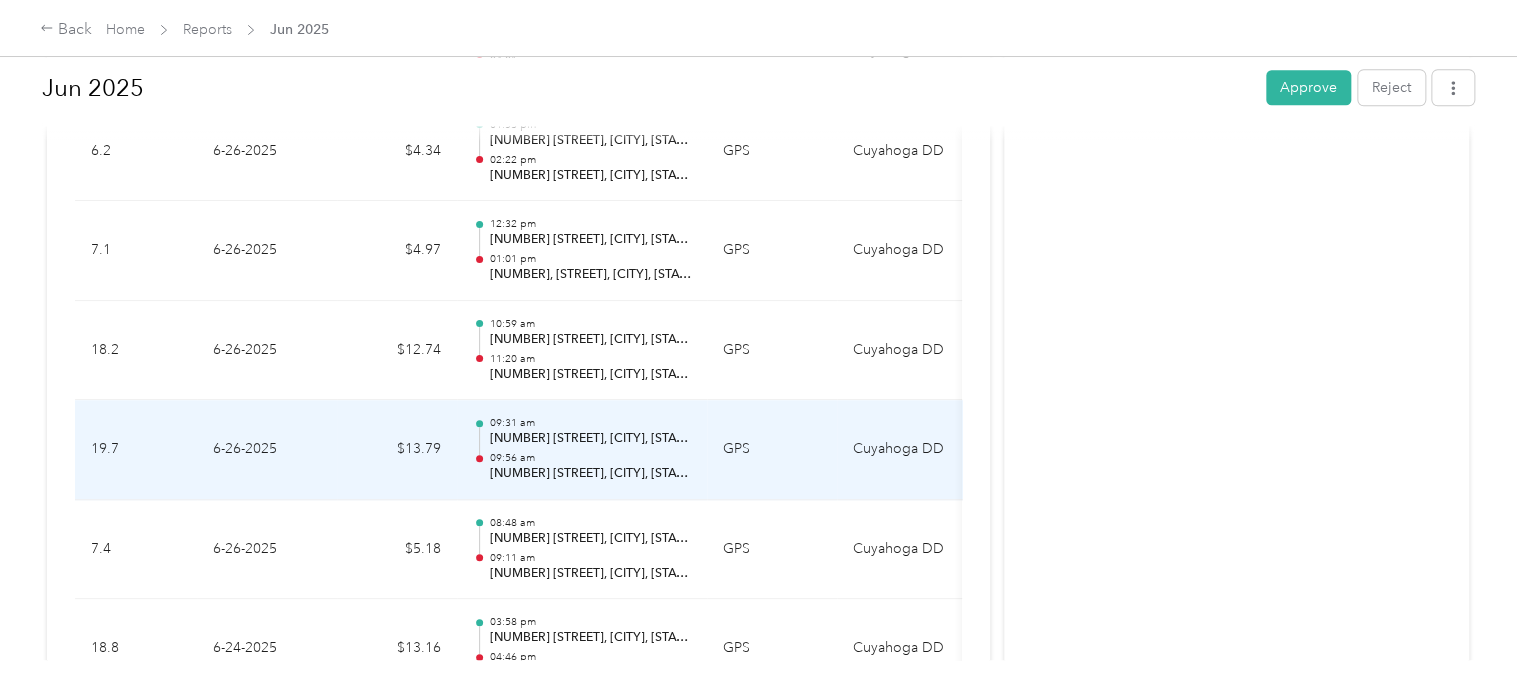 click on "[NUMBER] [STREET], [CITY], [STATE]" at bounding box center (590, 474) 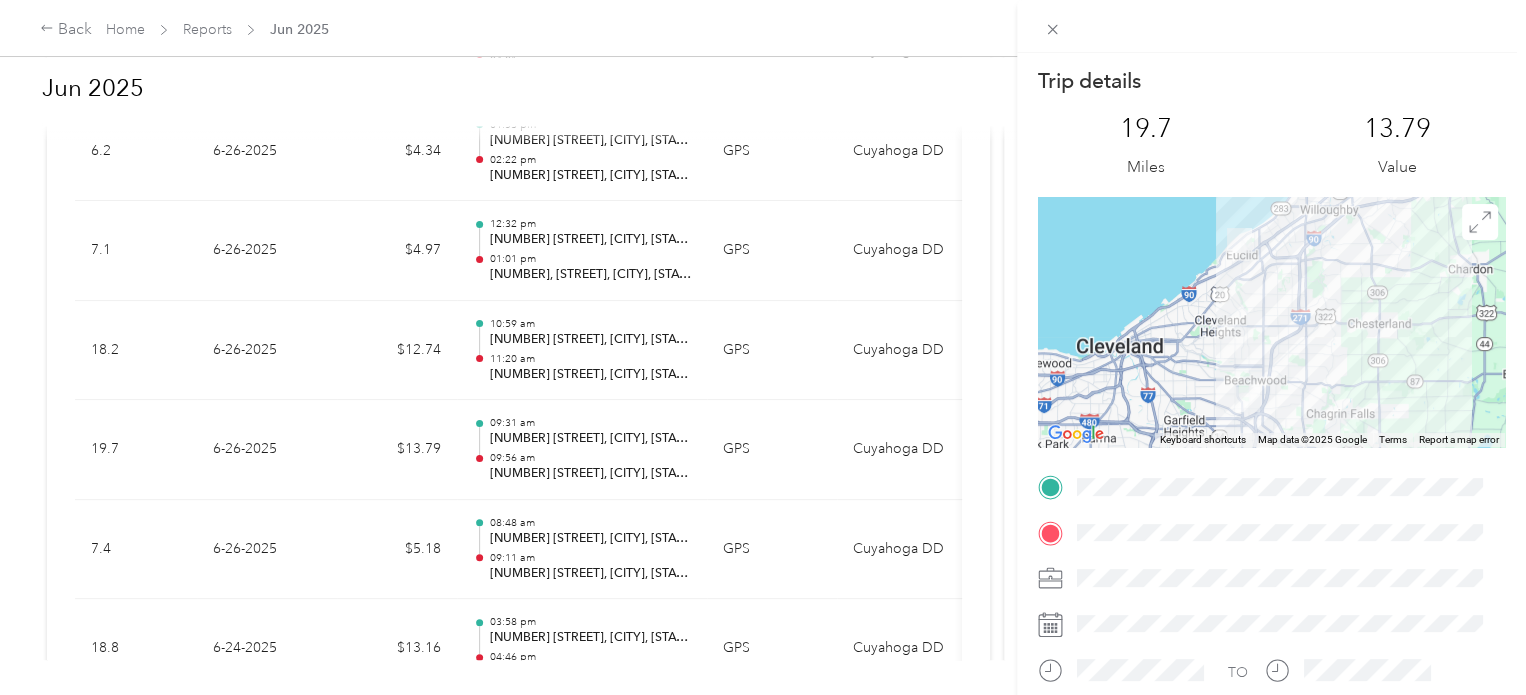 click on "Trip details This trip cannot be edited because it is either under review, approved, or paid. Contact your Team Manager to edit it. [DISTANCE] Miles [VALUE]  ← Move left → Move right ↑ Move up ↓ Move down + Zoom in - Zoom out Home Jump left by 75% End Jump right by 75% Page Up Jump up by 75% Page Down Jump down by 75% Keyboard shortcuts Map Data Map data ©[YEAR] Google Map data ©[YEAR] Google [DISTANCE] km  Click to toggle between metric and imperial units Terms Report a map error TO" at bounding box center [763, 347] 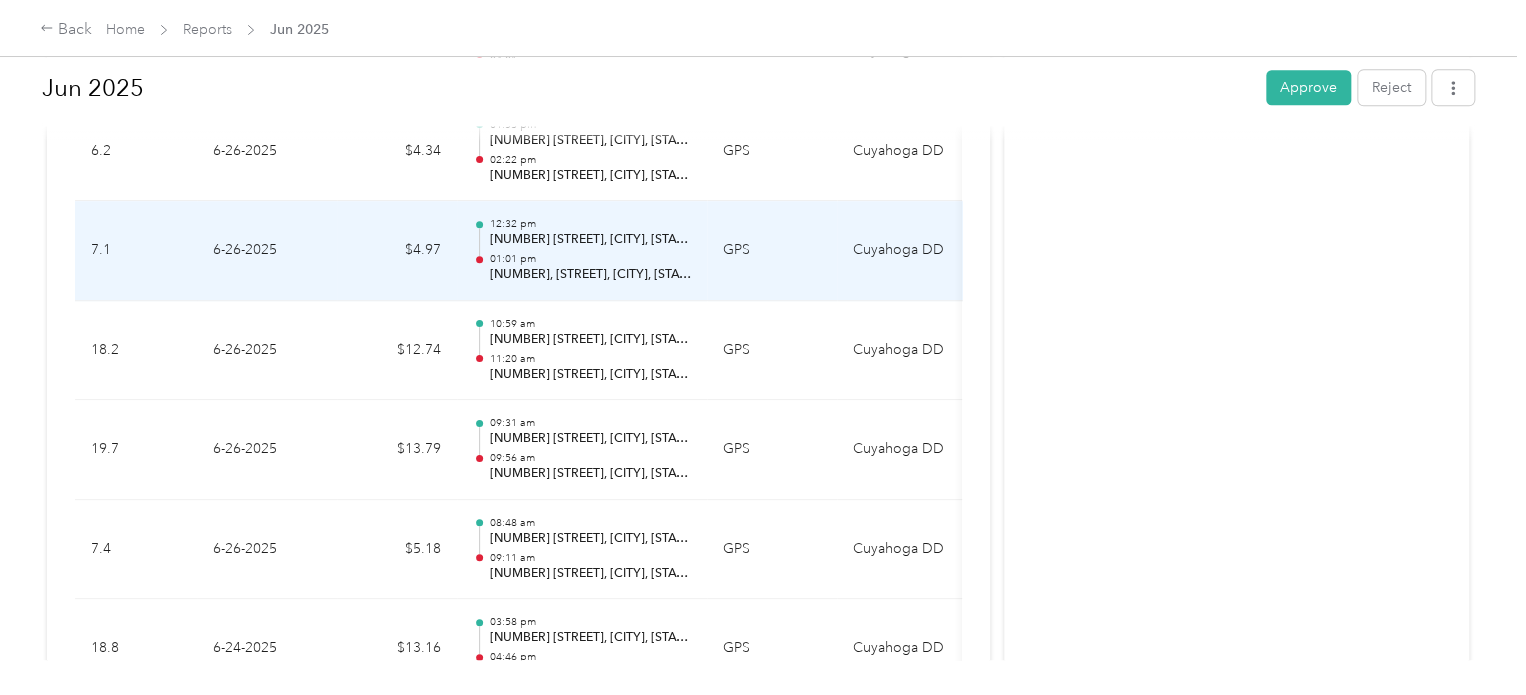 click on "[NUMBER], [STREET], [CITY], [STATE], [COUNTY], [STATE], [POSTAL_CODE], USA" at bounding box center (590, 275) 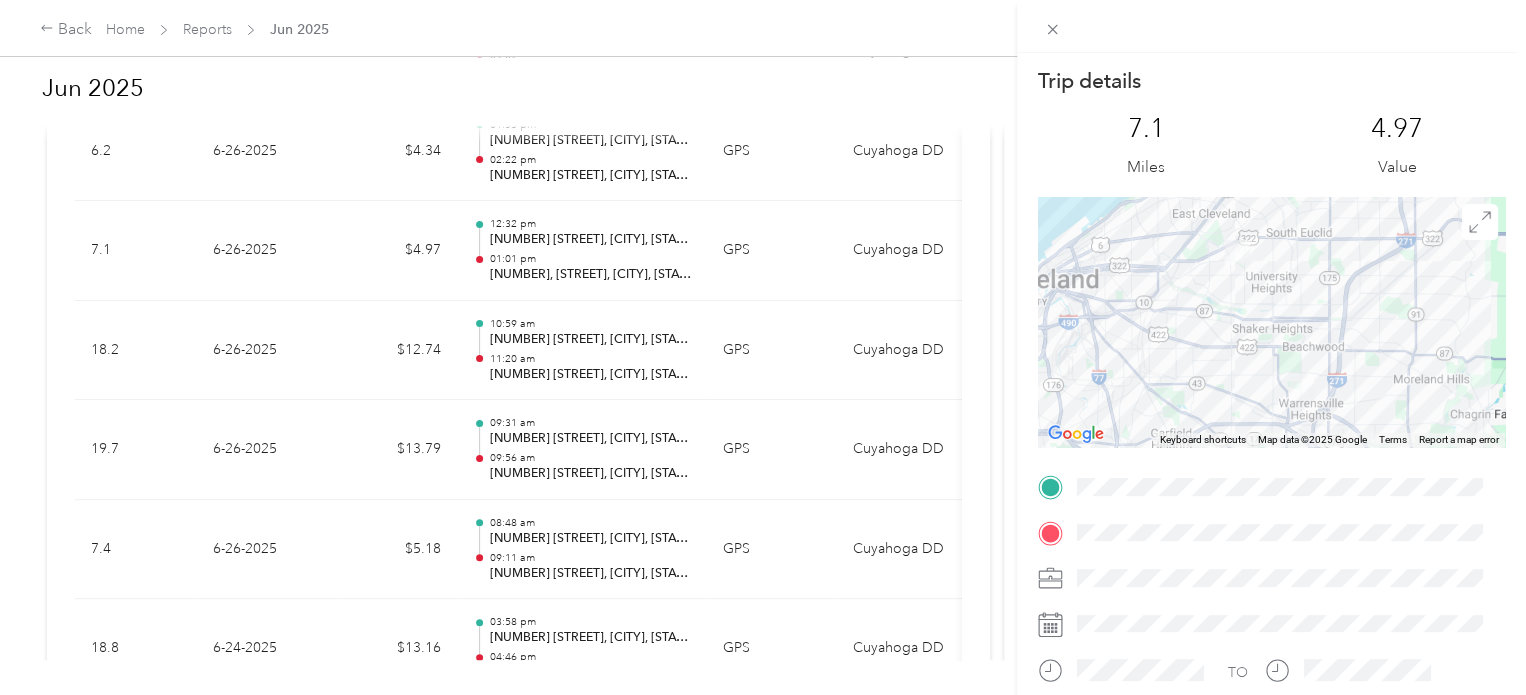 click on "Trip details This trip cannot be edited because it is either under review, approved, or paid. Contact your Team Manager to edit it. [DISTANCE] Miles [VALUE]  ← Move left → Move right ↑ Move up ↓ Move down + Zoom in - Zoom out Home Jump left by 75% End Jump right by 75% Page Up Jump up by 75% Page Down Jump down by 75% Keyboard shortcuts Map Data Map data ©[YEAR] Google Map data ©[YEAR] Google [DISTANCE] km  Click to toggle between metric and imperial units Terms Report a map error TO" at bounding box center (763, 347) 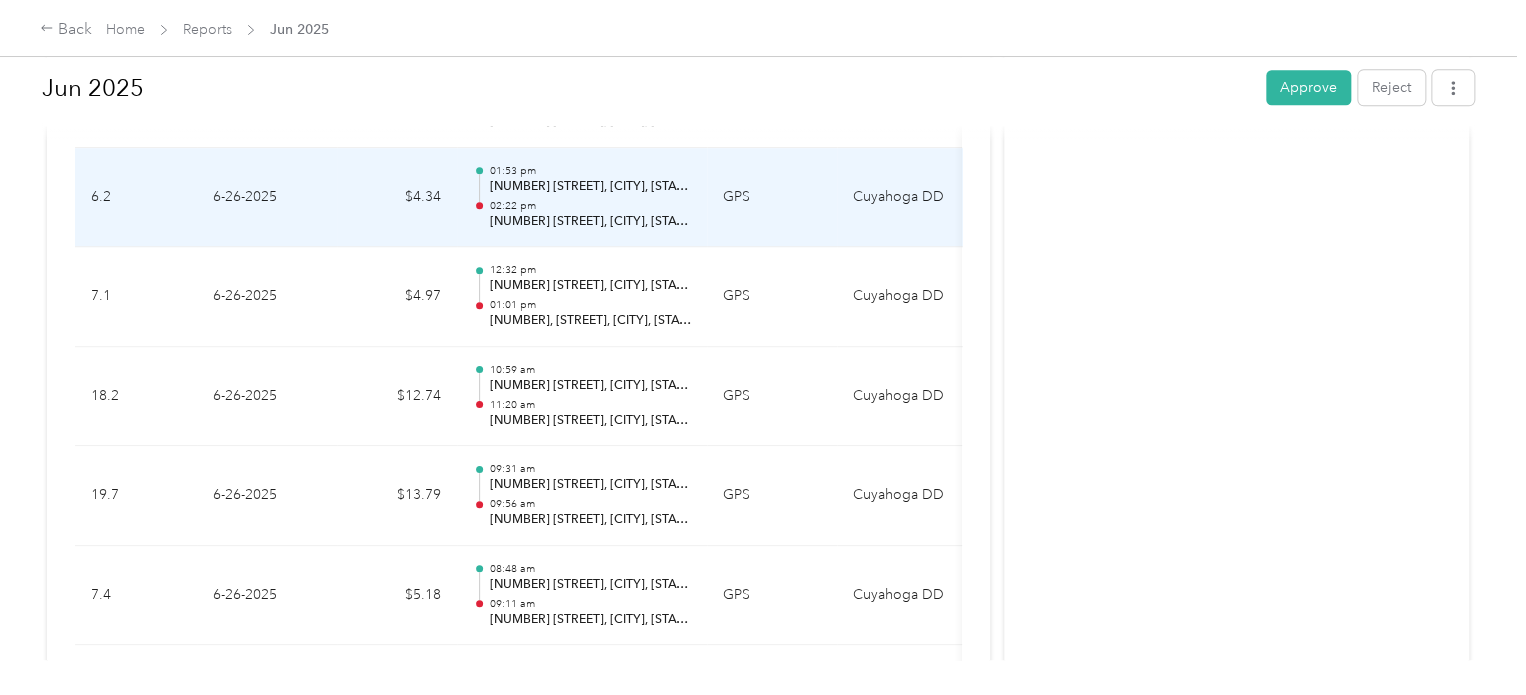 scroll, scrollTop: 1100, scrollLeft: 0, axis: vertical 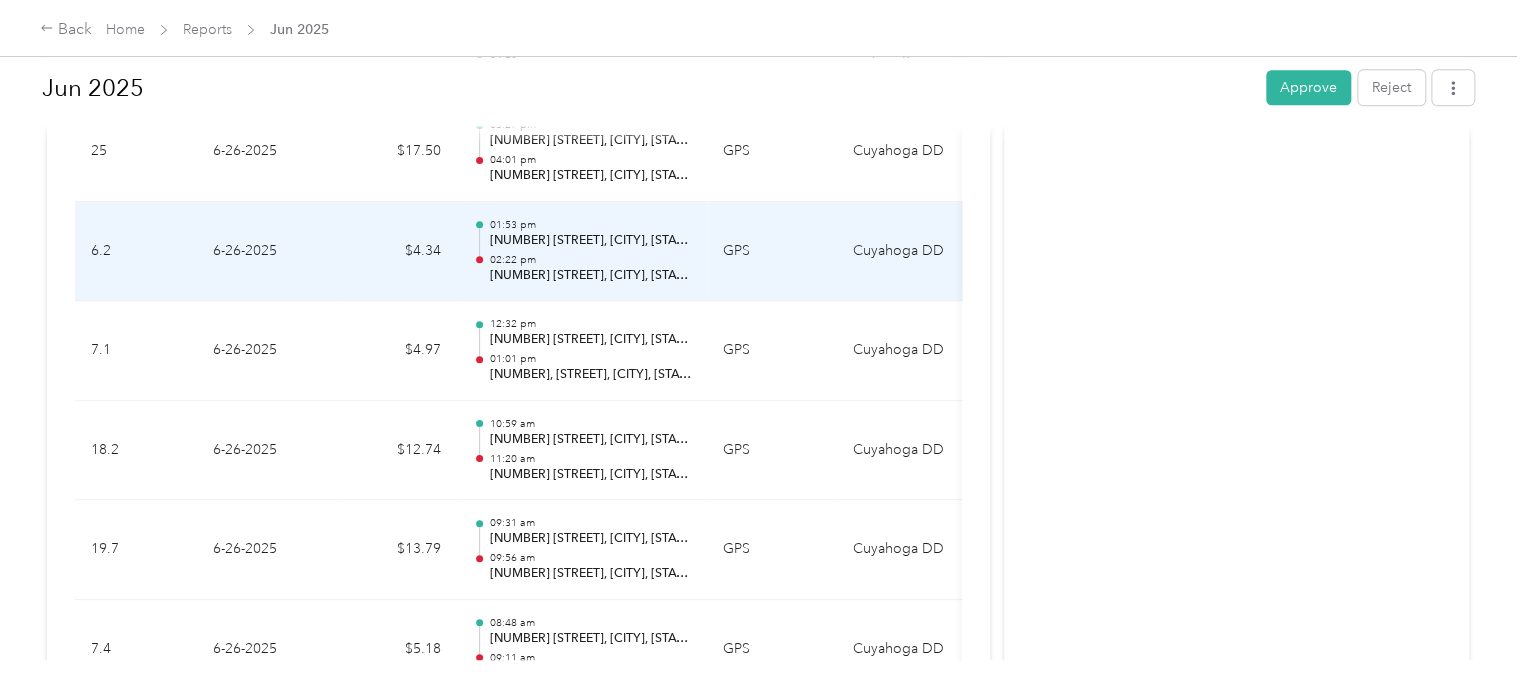 click on "[NUMBER] [STREET], [CITY], [STATE]" at bounding box center (590, 241) 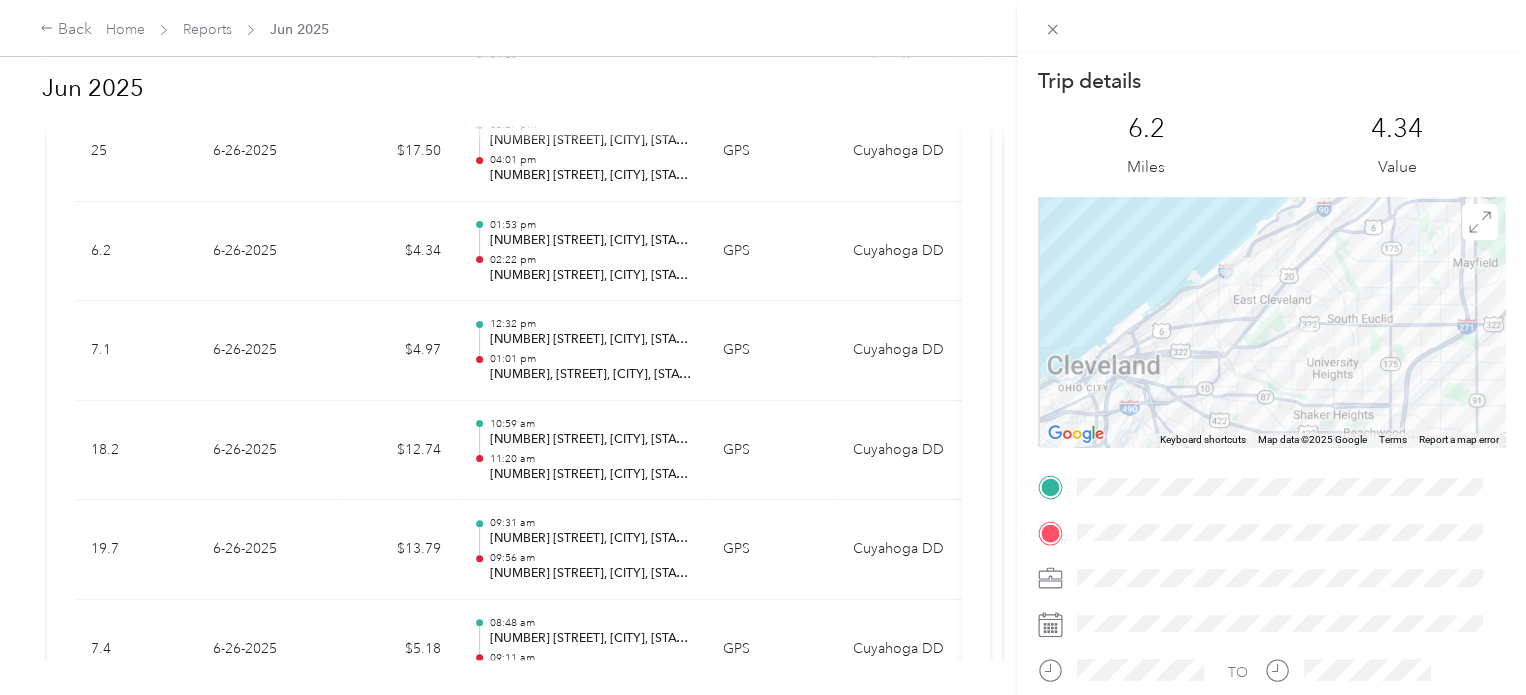 click on "Trip details This trip cannot be edited because it is either under review, approved, or paid. Contact your Team Manager to edit it. [DISTANCE] Miles [VALUE]  ← Move left → Move right ↑ Move up ↓ Move down + Zoom in - Zoom out Home Jump left by 75% End Jump right by 75% Page Up Jump up by 75% Page Down Jump down by 75% Keyboard shortcuts Map Data Map data ©[YEAR] Google Map data ©[YEAR] Google [DISTANCE] km  Click to toggle between metric and imperial units Terms Report a map error TO" at bounding box center (763, 347) 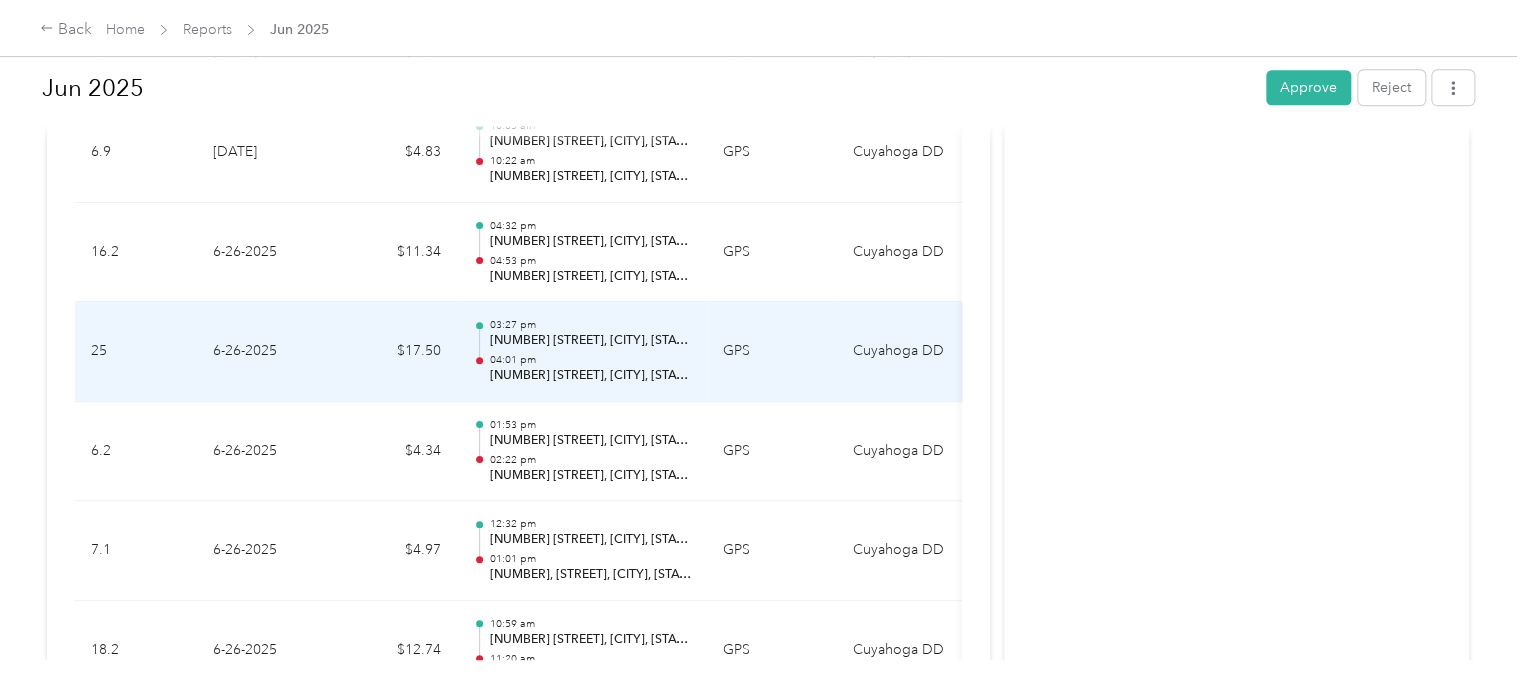 scroll, scrollTop: 800, scrollLeft: 0, axis: vertical 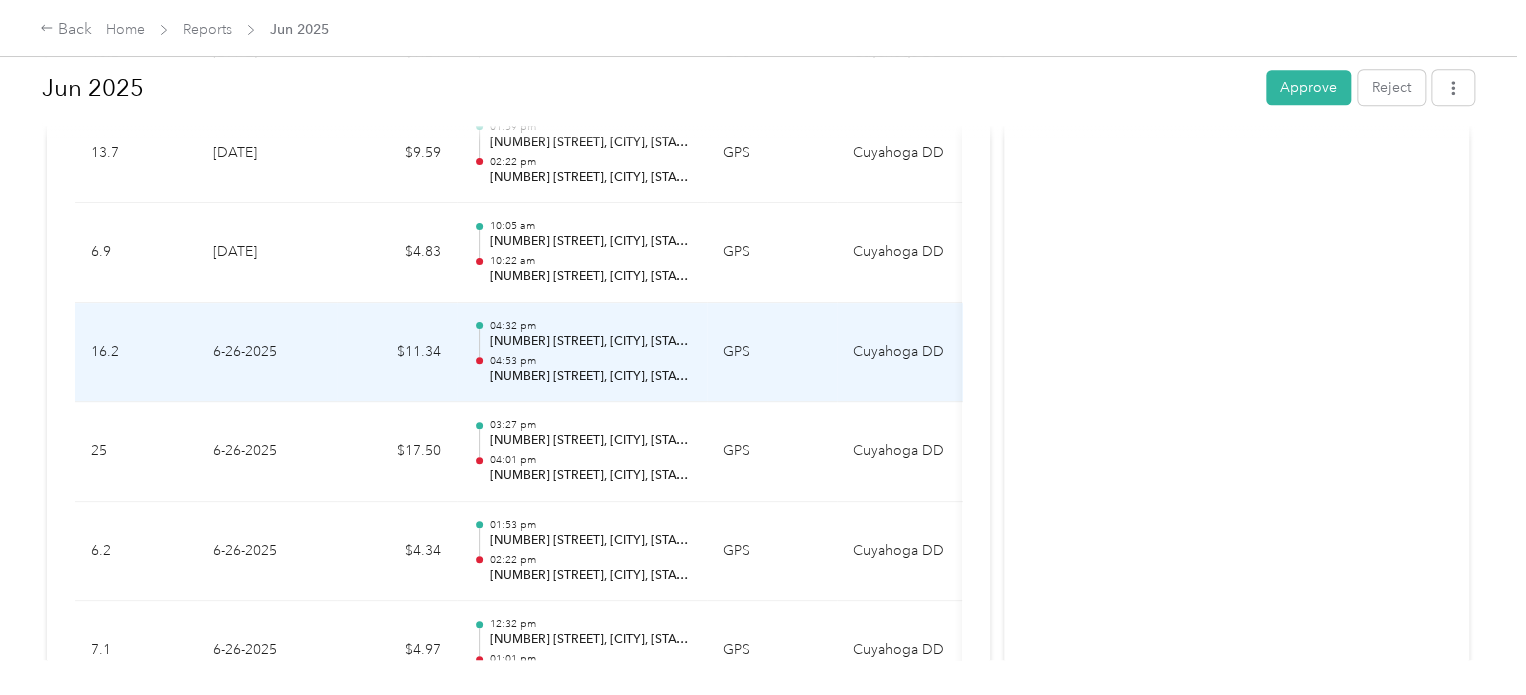 click on "04:53 pm" at bounding box center (590, 361) 